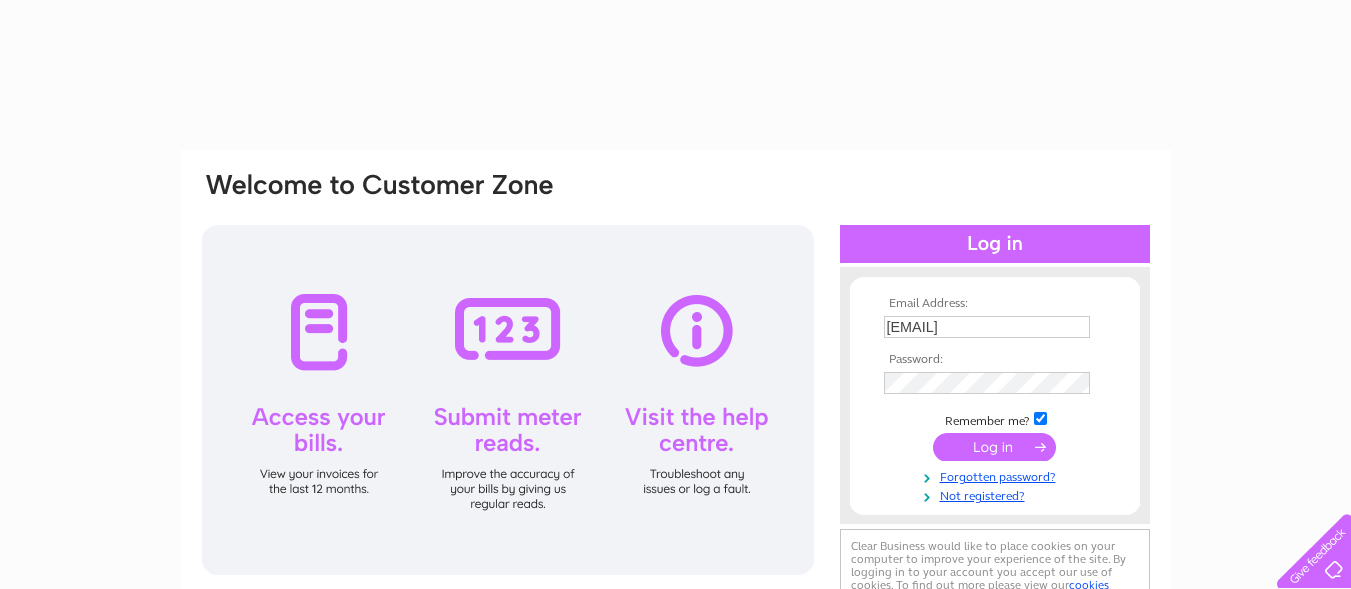 click at bounding box center (994, 447) 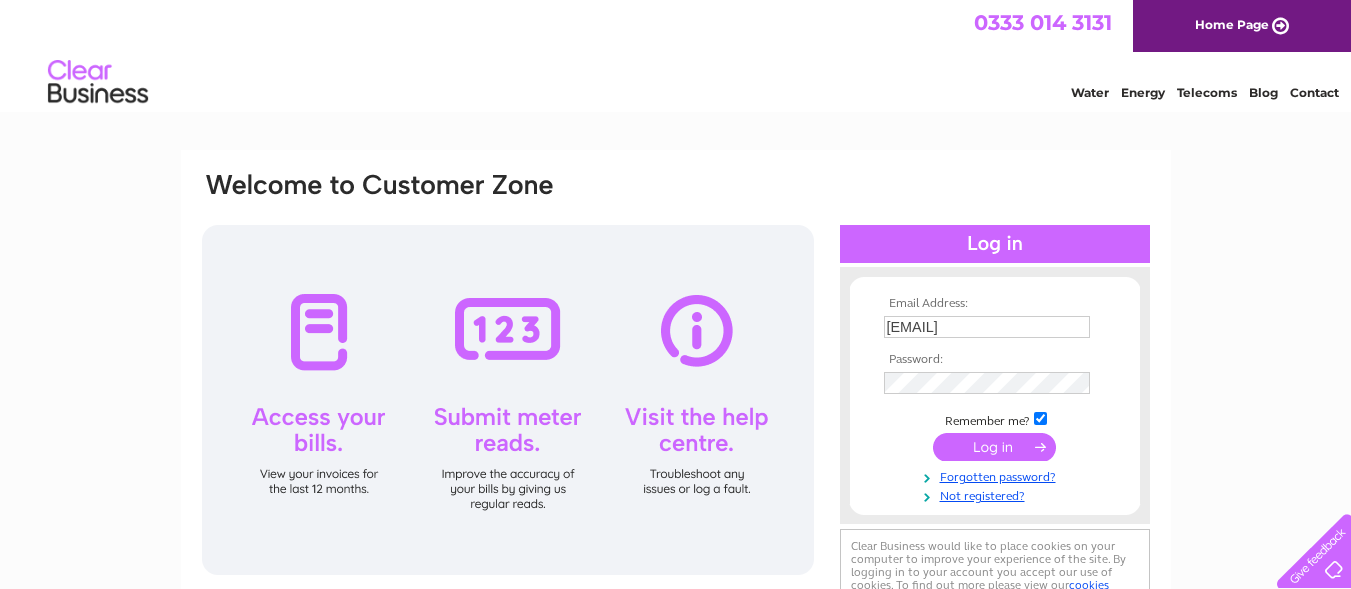 scroll, scrollTop: 0, scrollLeft: 0, axis: both 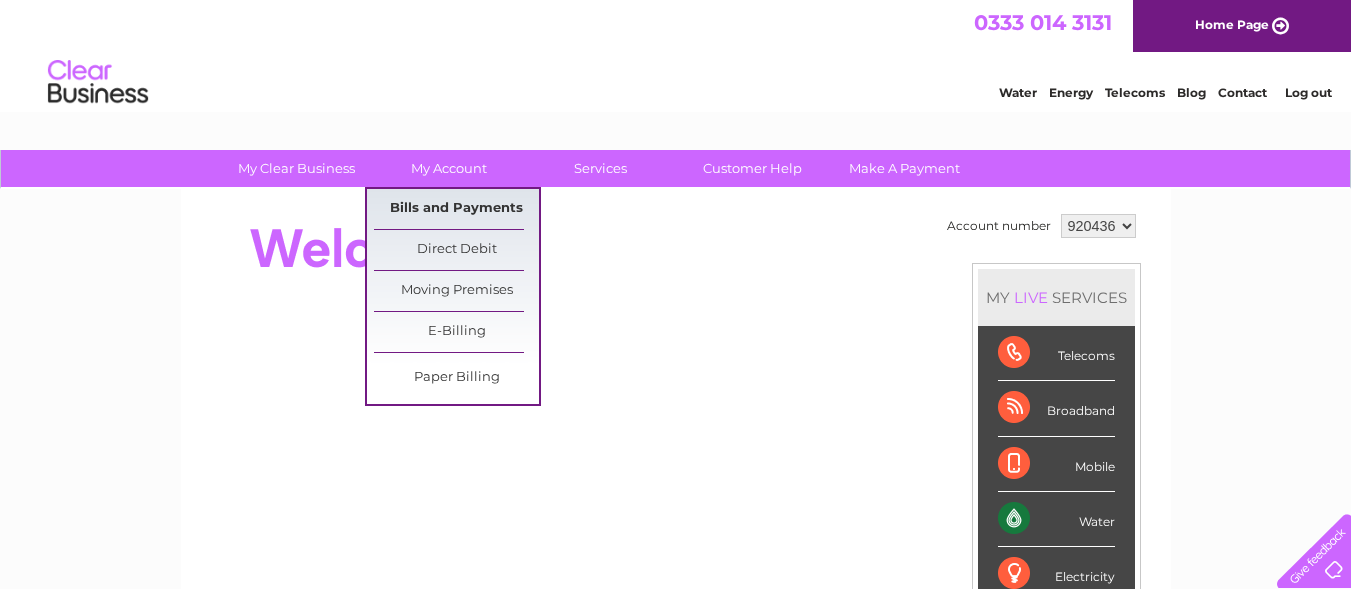 click on "Bills and Payments" at bounding box center [456, 209] 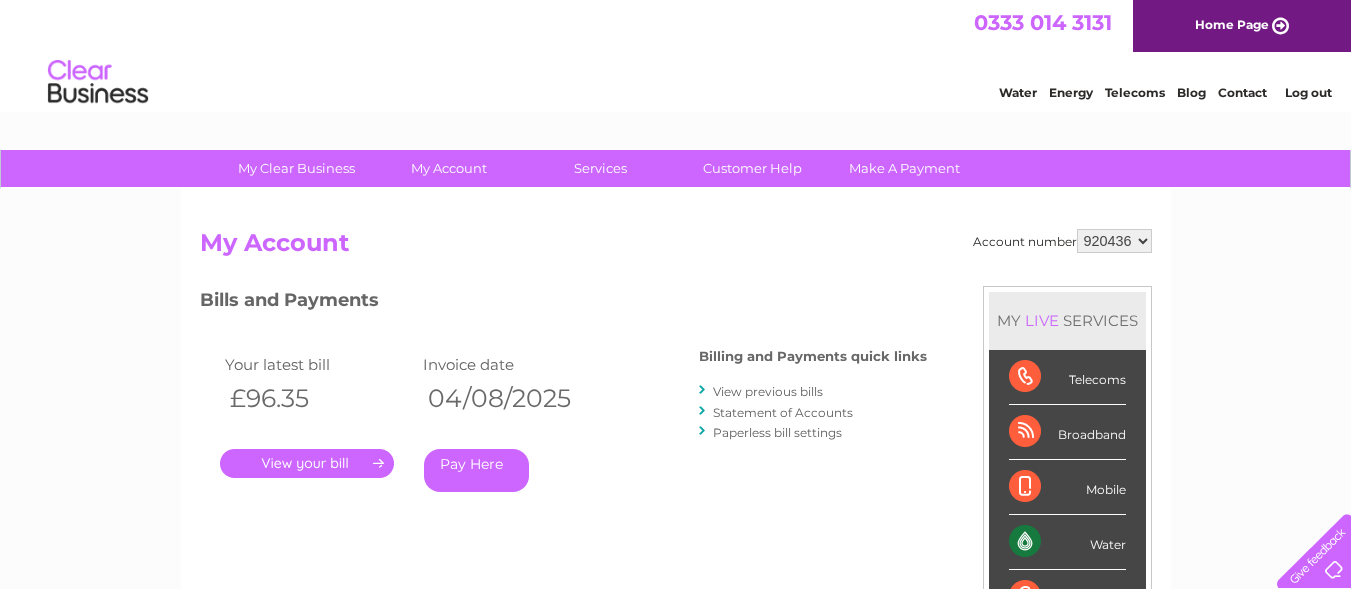 scroll, scrollTop: 0, scrollLeft: 0, axis: both 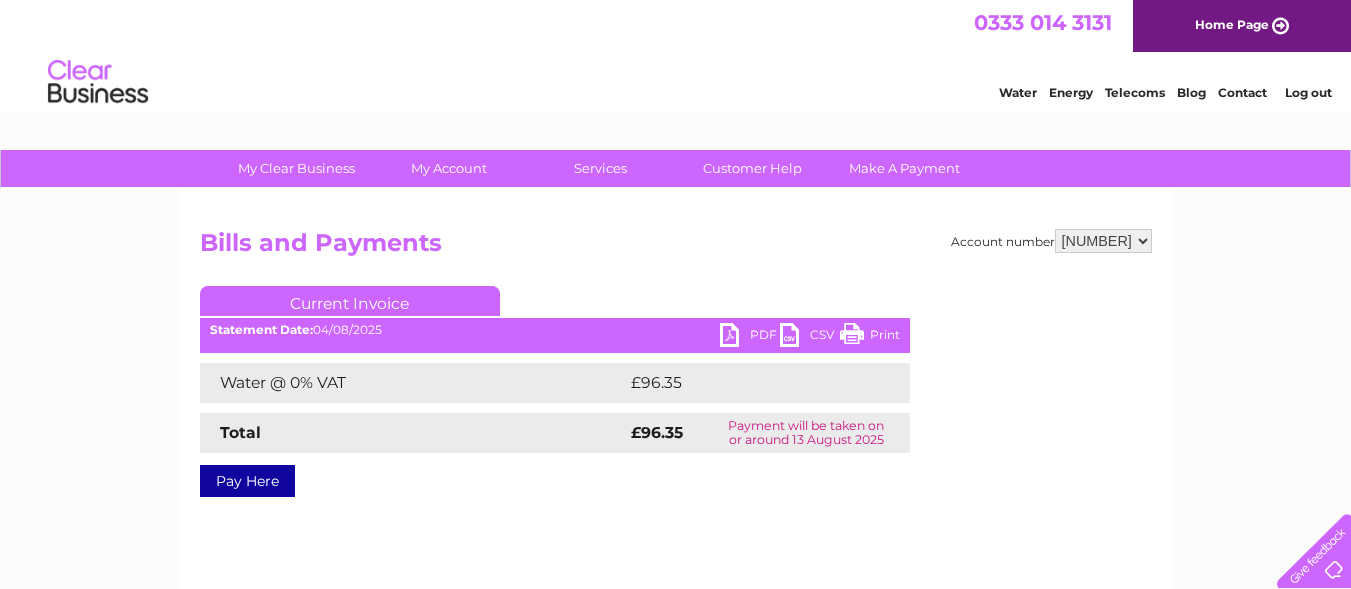 click on "PDF" at bounding box center [750, 337] 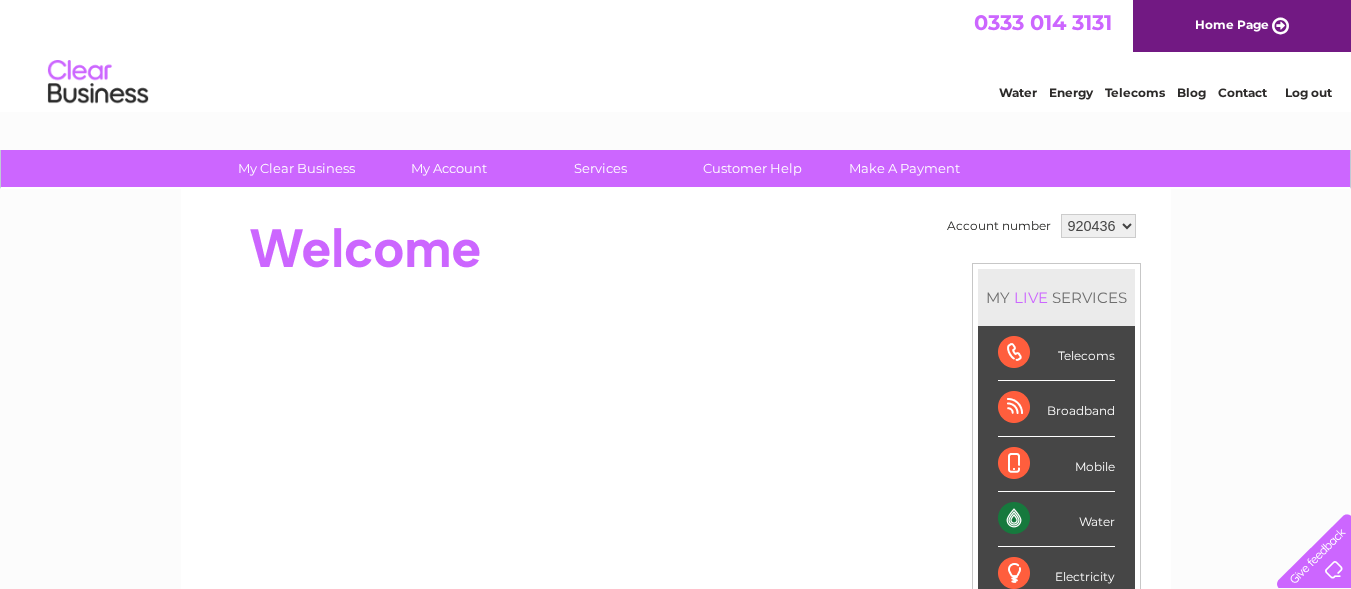 scroll, scrollTop: 0, scrollLeft: 0, axis: both 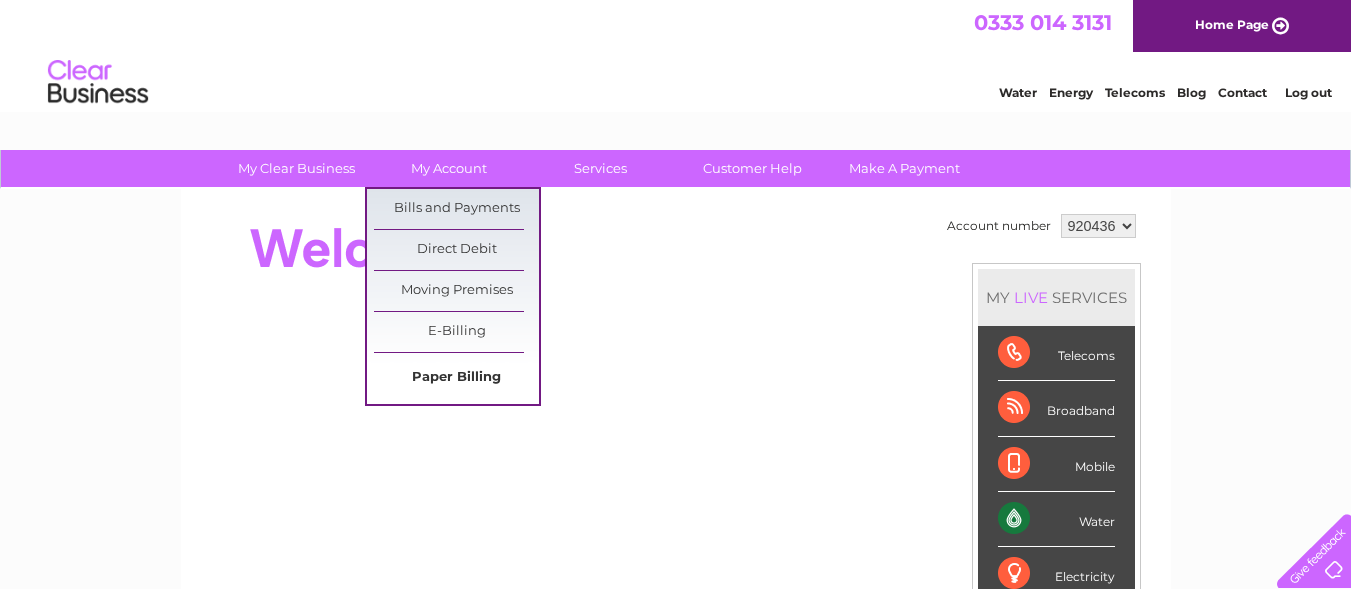 click on "Paper Billing" at bounding box center [456, 378] 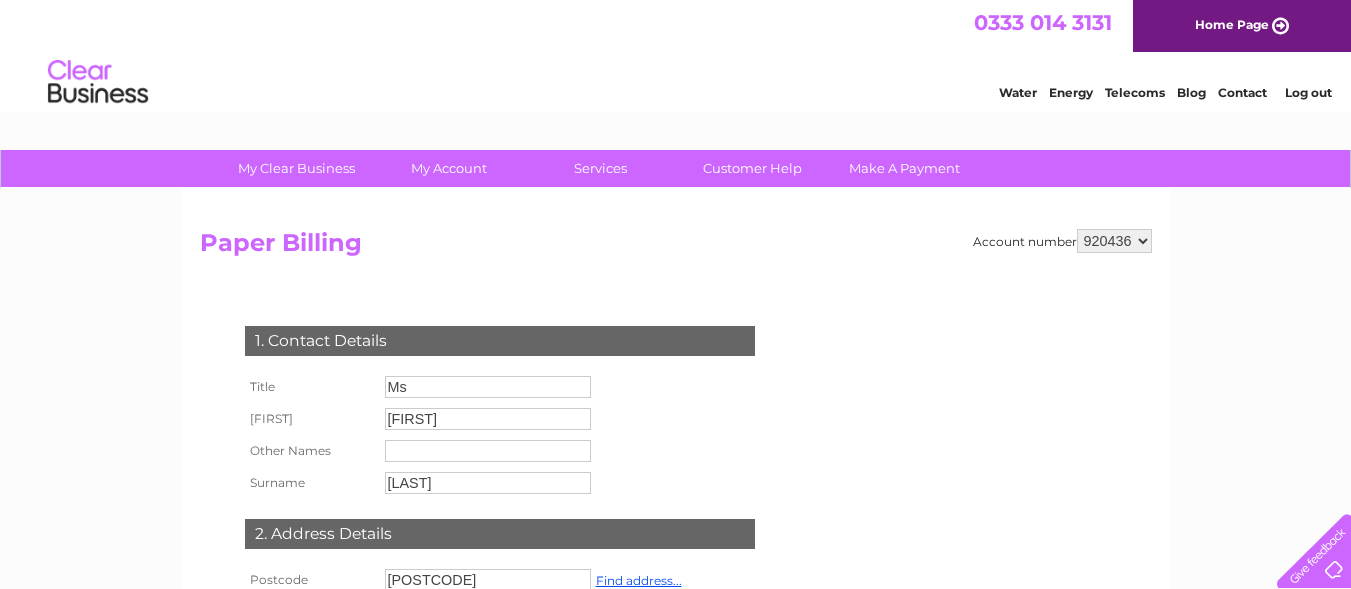 scroll, scrollTop: 0, scrollLeft: 0, axis: both 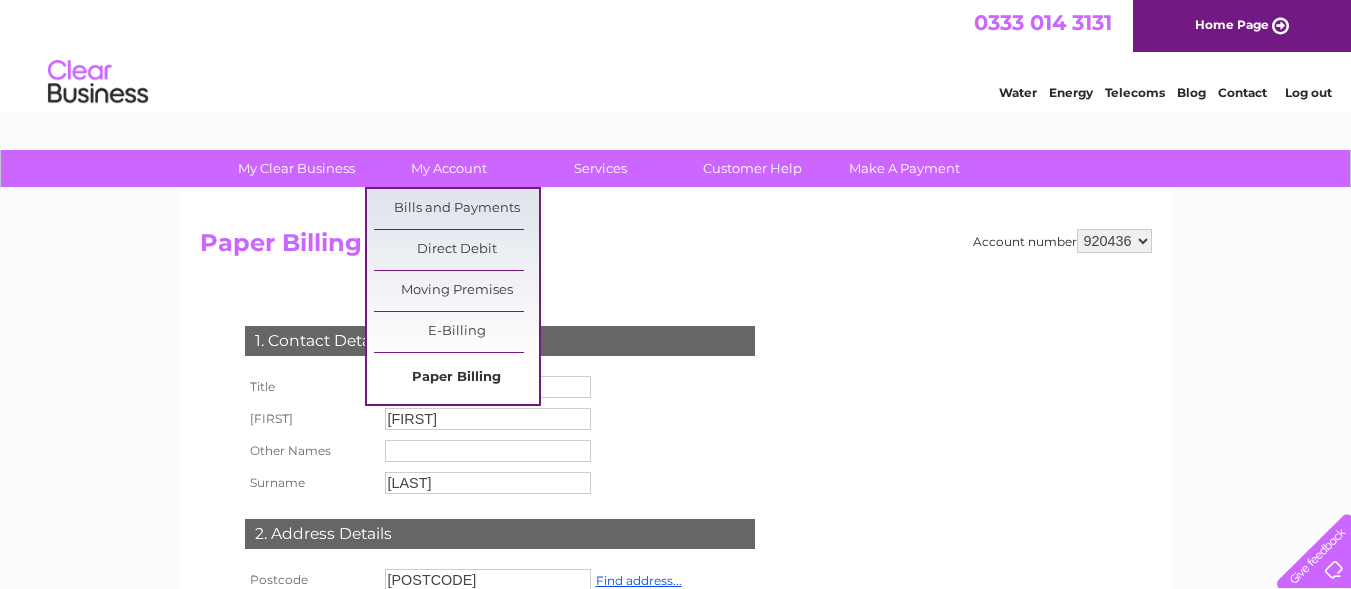 click on "Paper Billing" at bounding box center (456, 378) 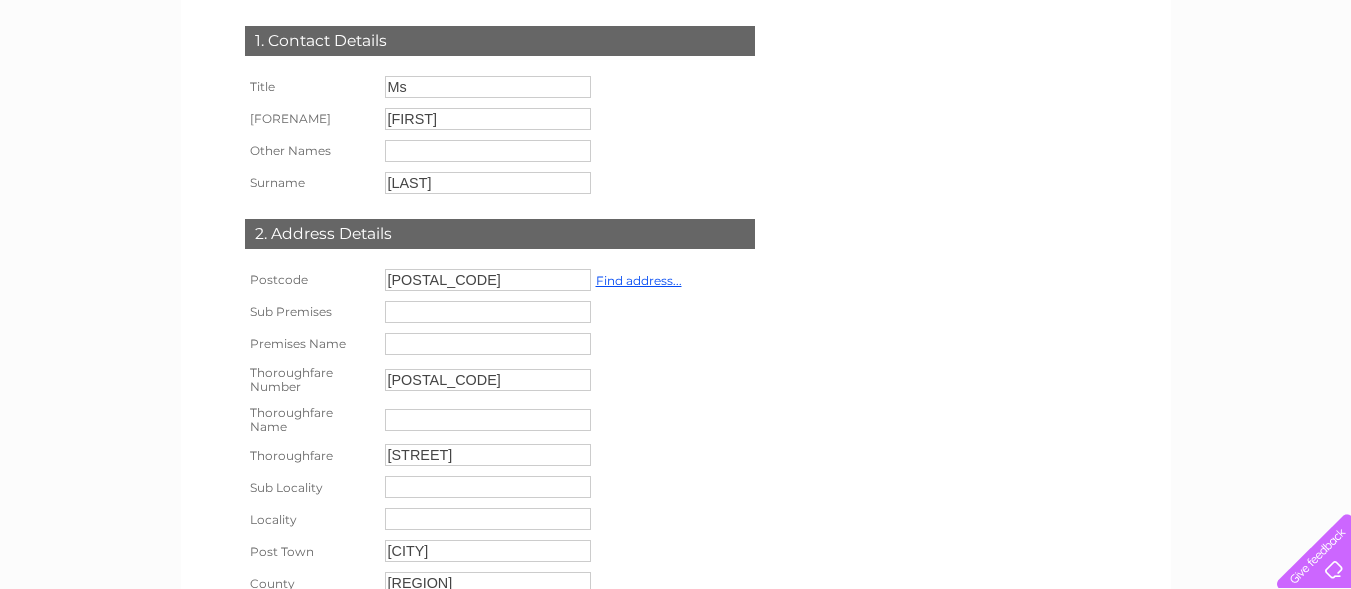 scroll, scrollTop: 0, scrollLeft: 0, axis: both 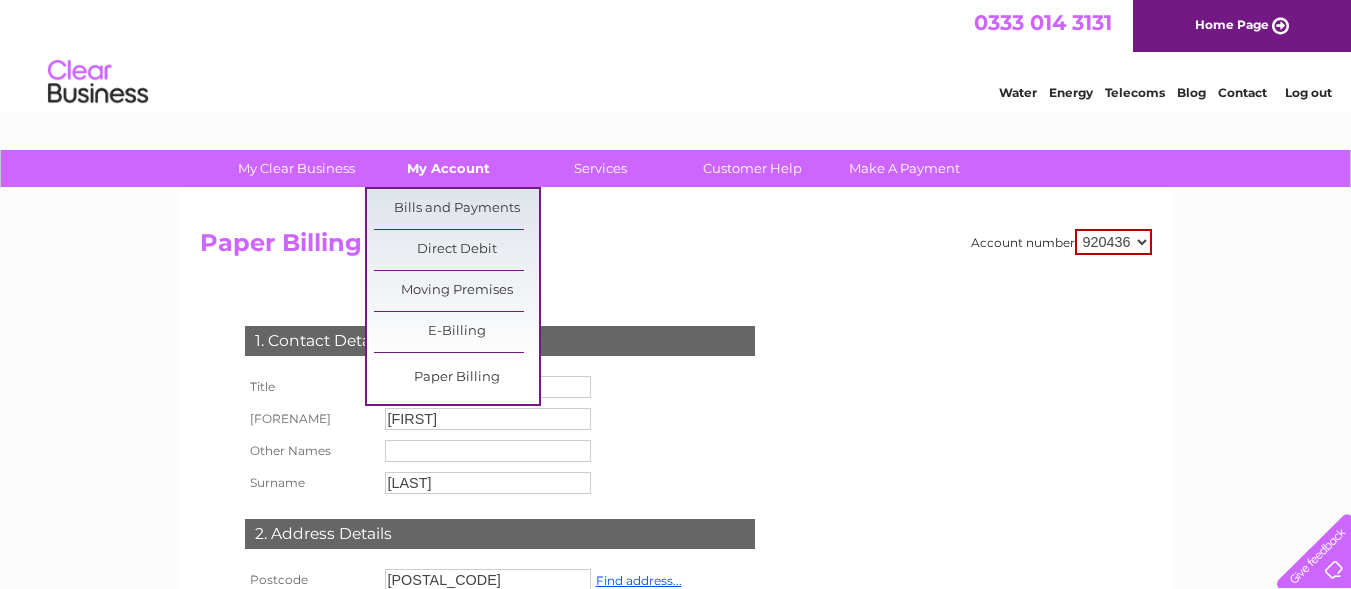 click on "My Account" at bounding box center (448, 168) 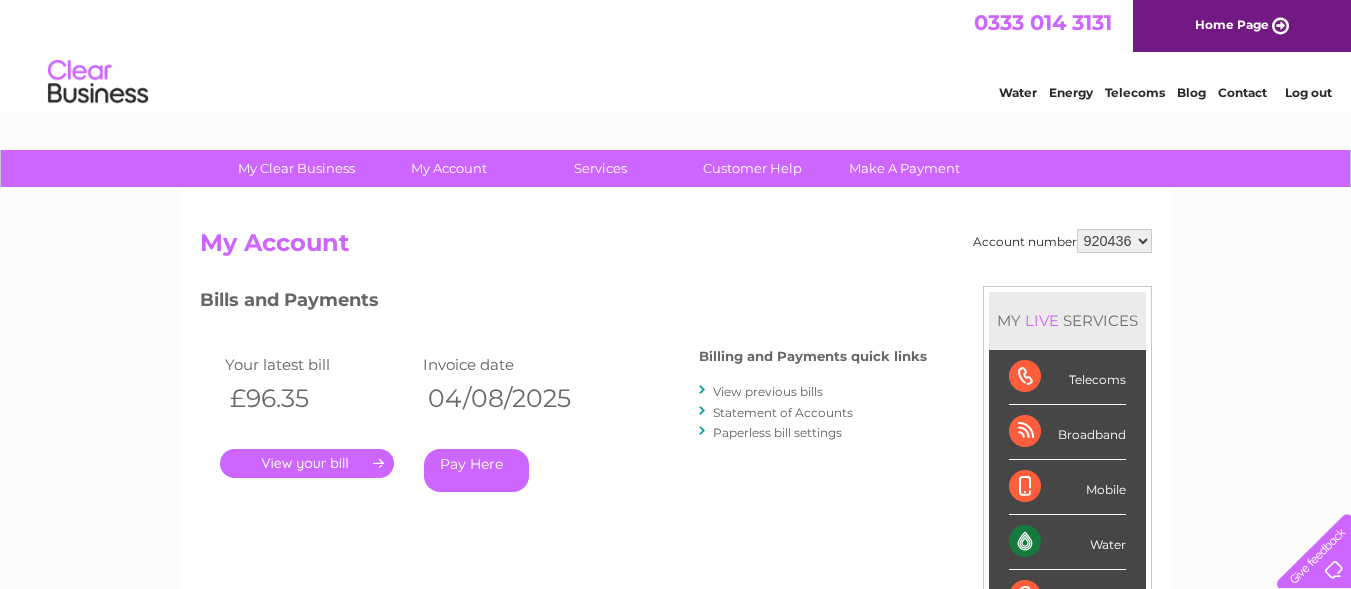 scroll, scrollTop: 0, scrollLeft: 0, axis: both 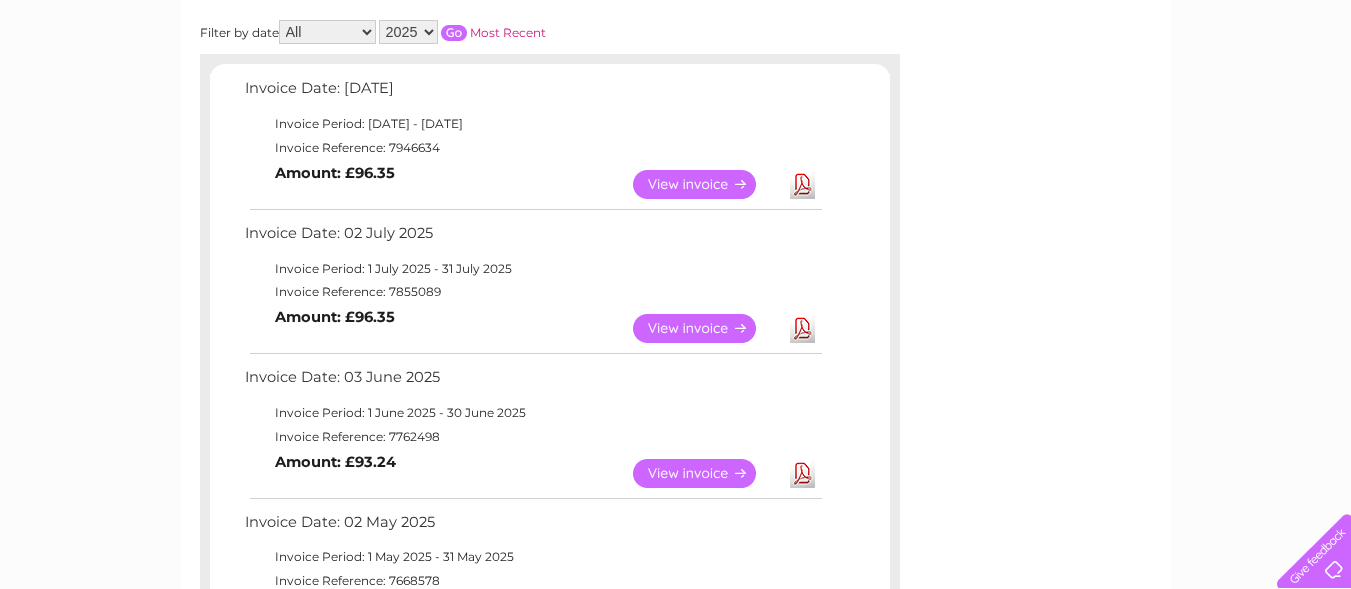 click on "View" at bounding box center (706, 473) 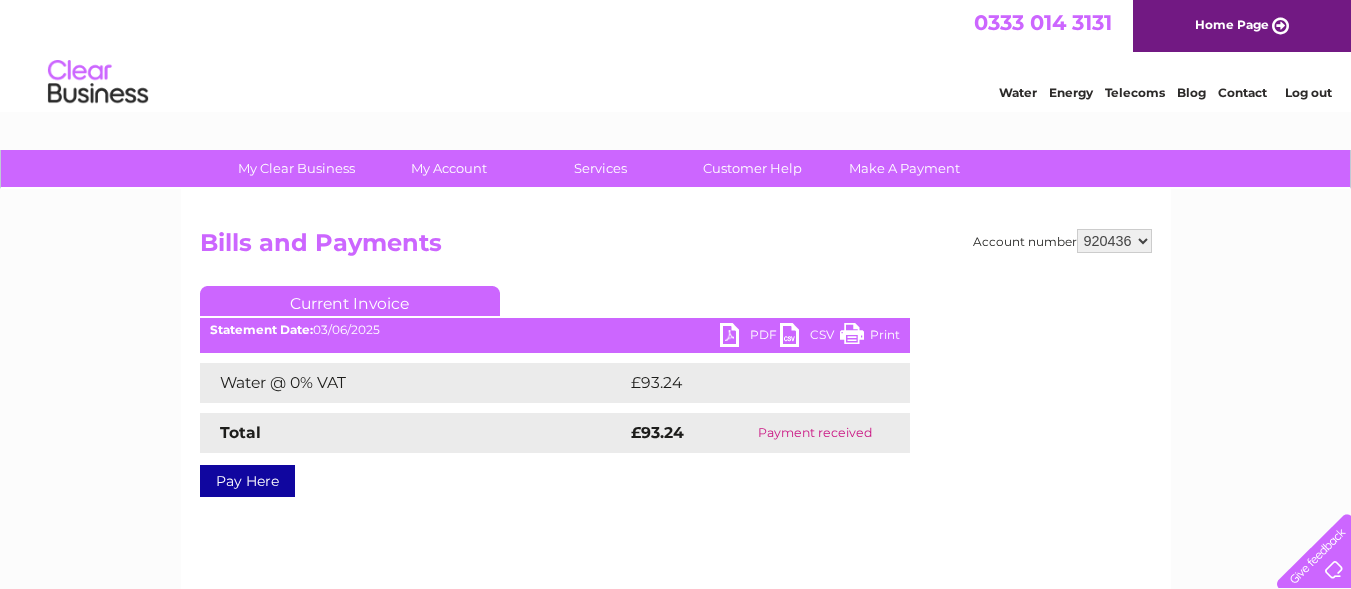 scroll, scrollTop: 0, scrollLeft: 0, axis: both 